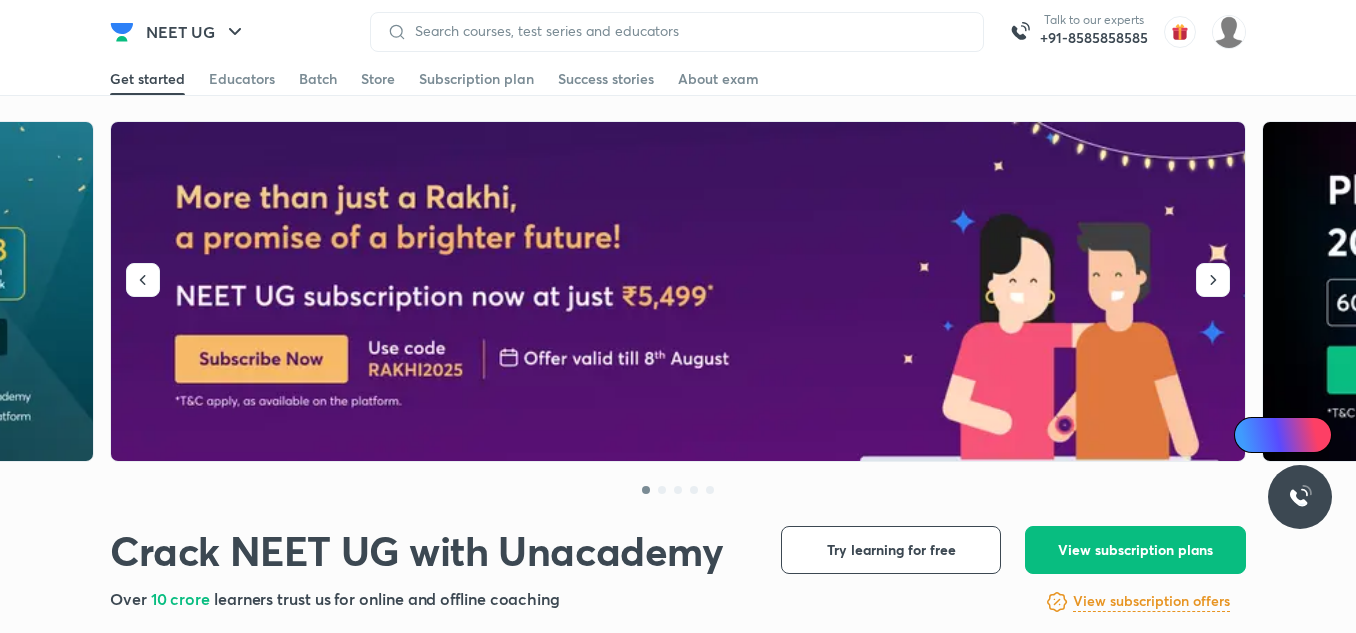 scroll, scrollTop: 0, scrollLeft: 0, axis: both 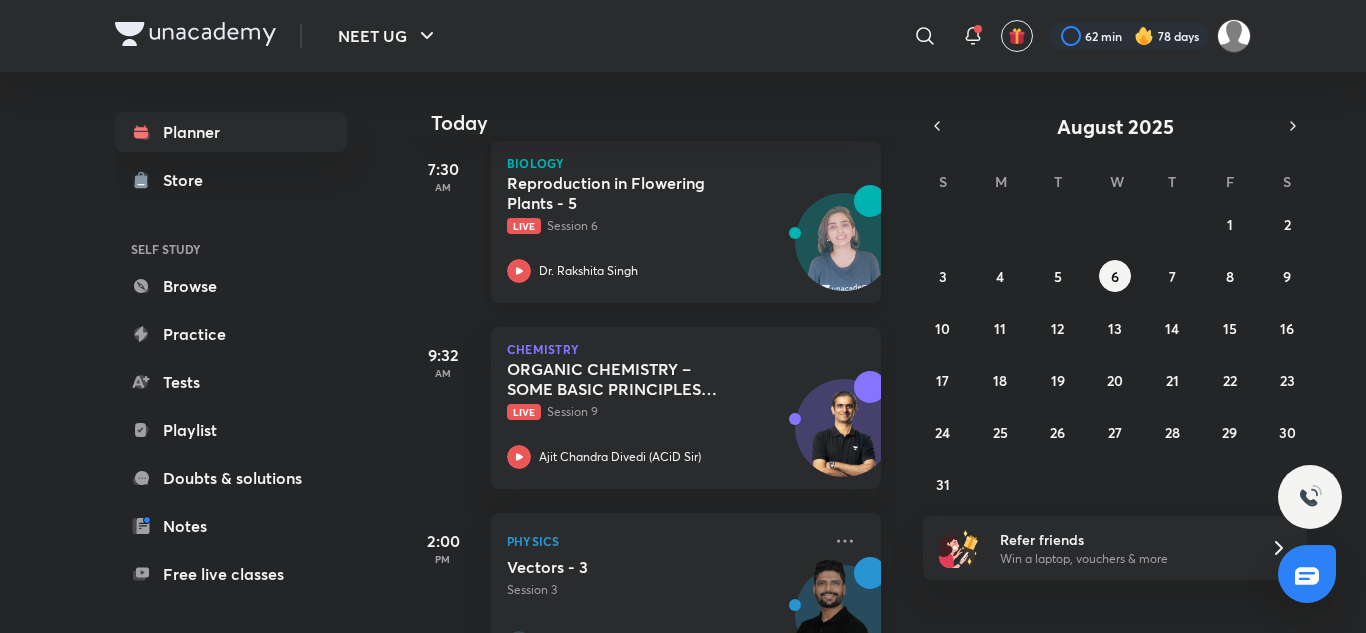 click on "78 days [LAST] [LAST]" at bounding box center [664, 228] 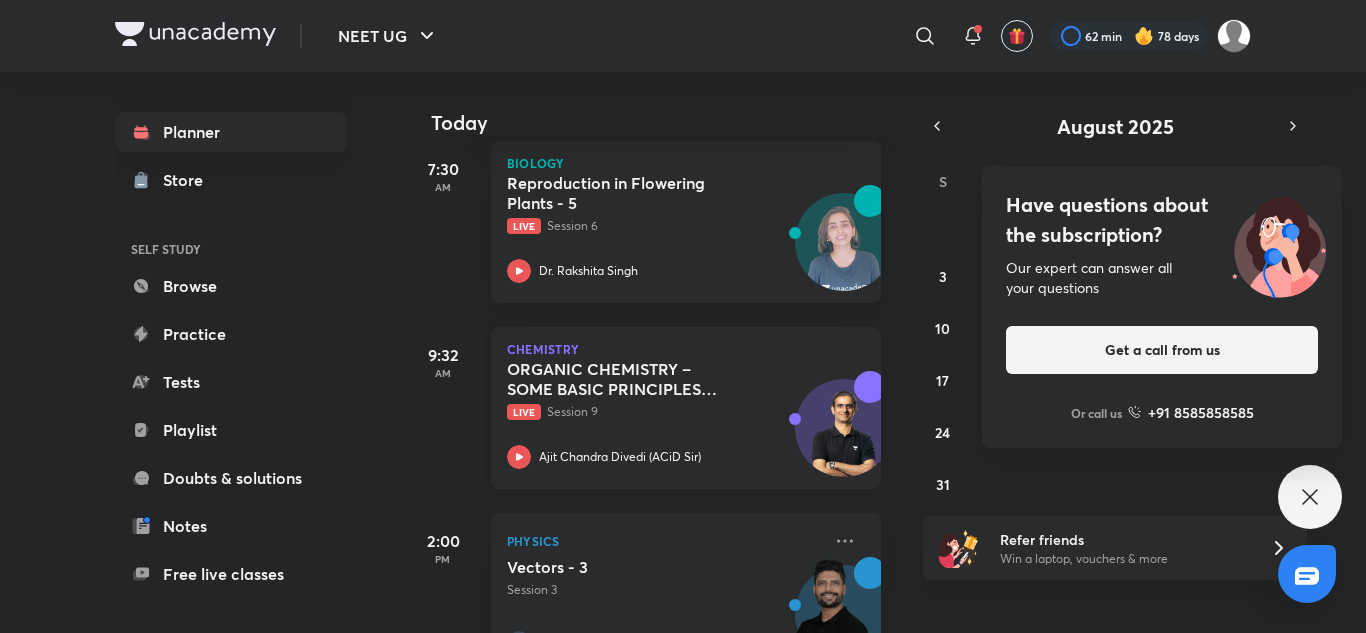 click on "ORGANIC CHEMISTRY – SOME BASIC PRINCIPLES AND TECHNIQUES (IUPAC Nomenclature) - 8 Live Session 9" at bounding box center [664, 390] 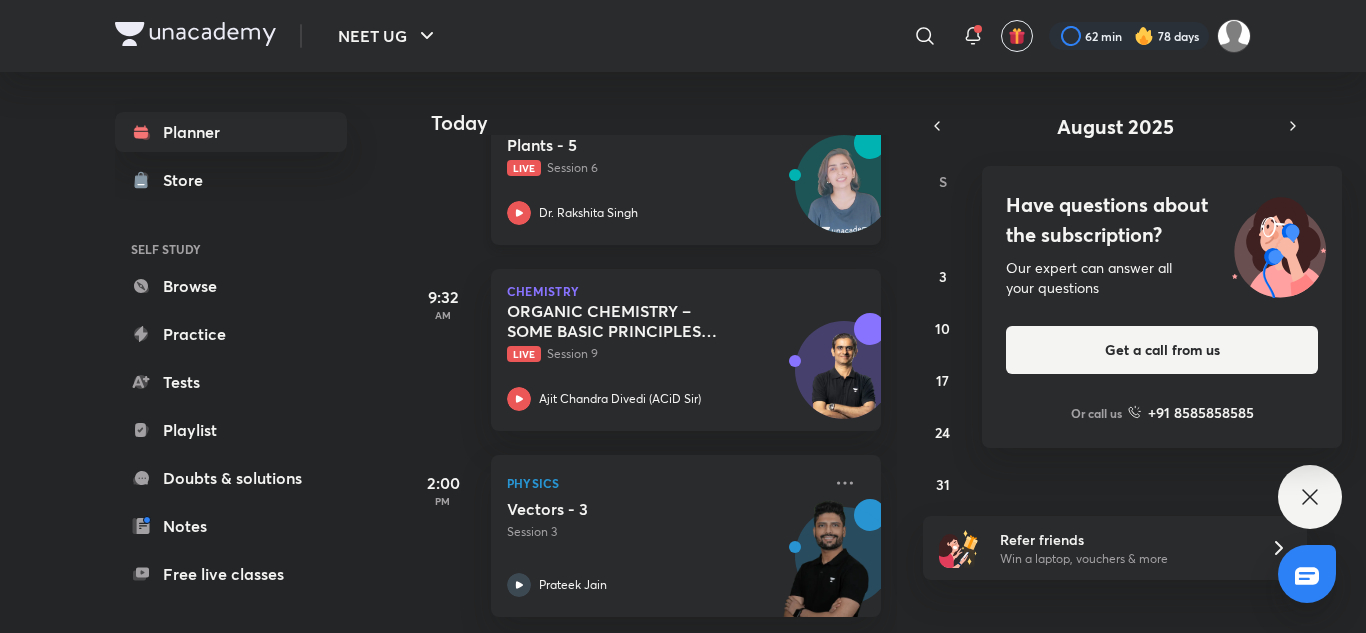 scroll, scrollTop: 0, scrollLeft: 0, axis: both 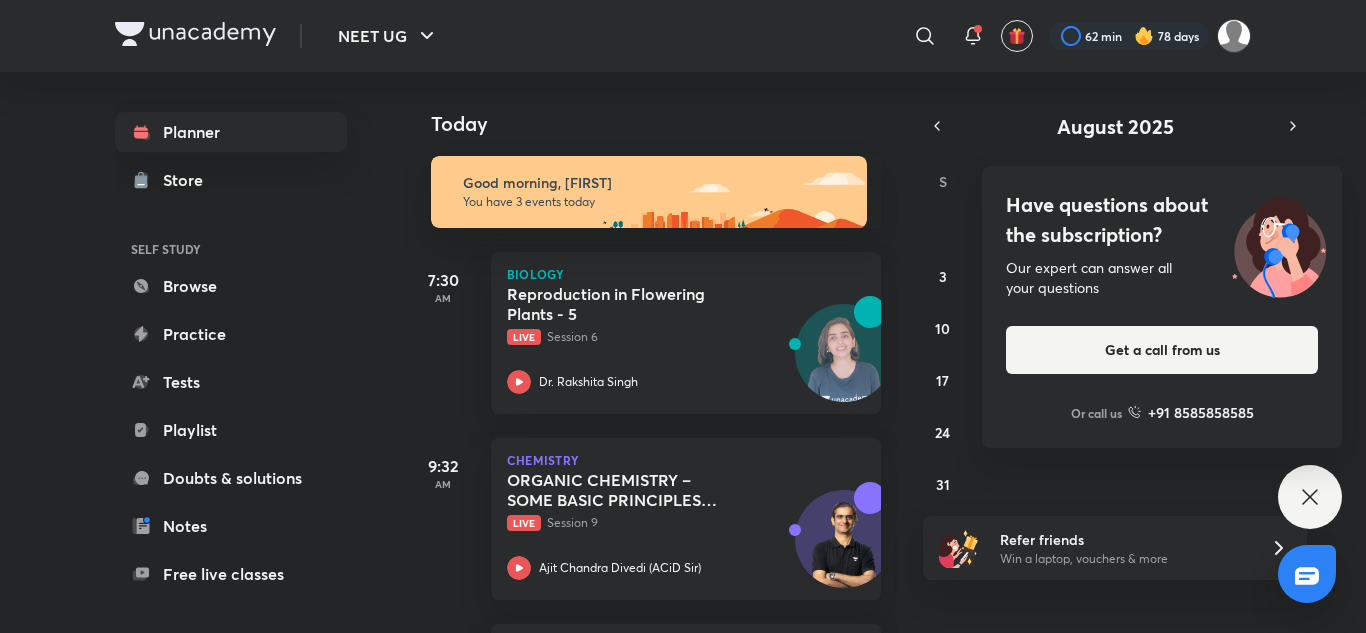 click on "Have questions about the subscription? Our expert can answer all your questions Get a call from us Or call us +91 8585858585" at bounding box center [1310, 497] 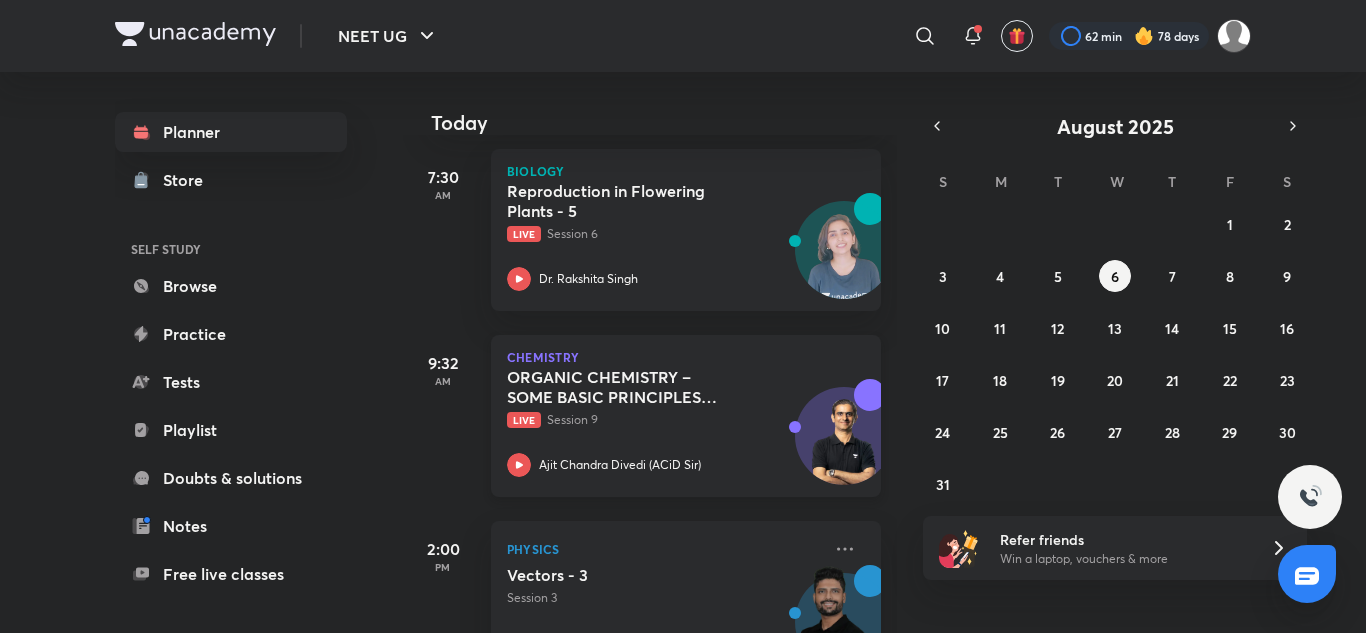 scroll, scrollTop: 104, scrollLeft: 0, axis: vertical 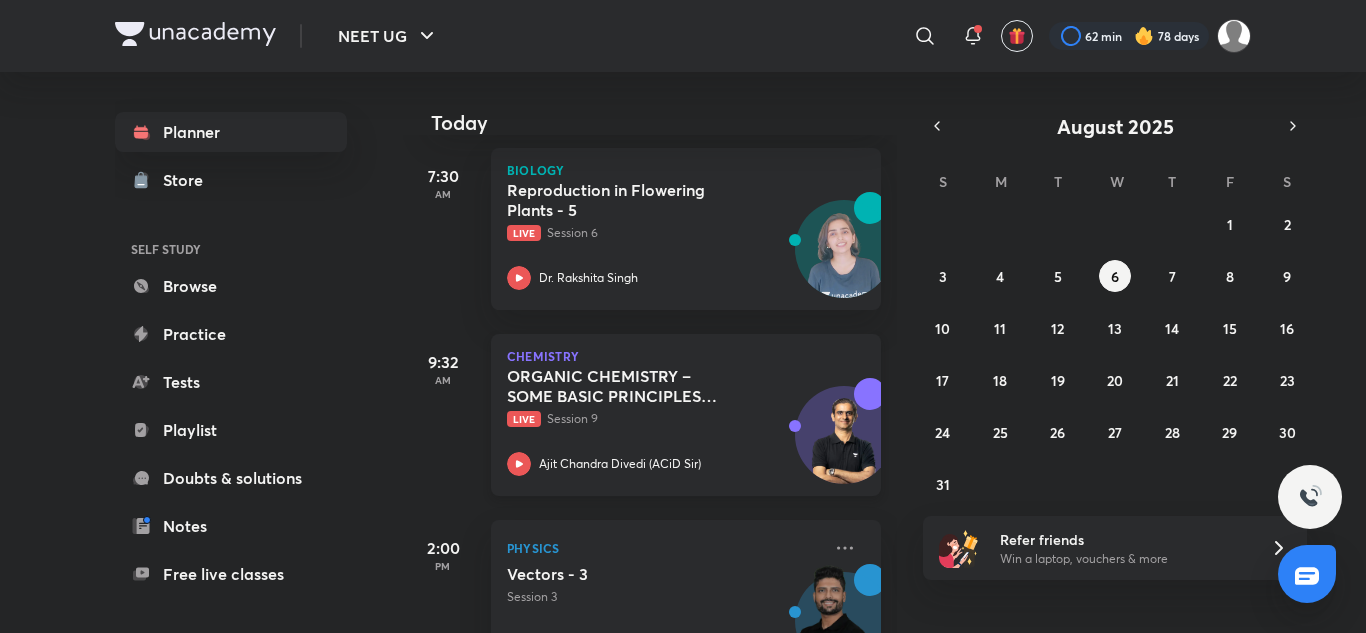 click on "ORGANIC CHEMISTRY – SOME BASIC PRINCIPLES AND TECHNIQUES (IUPAC Nomenclature) - 8" at bounding box center (631, 386) 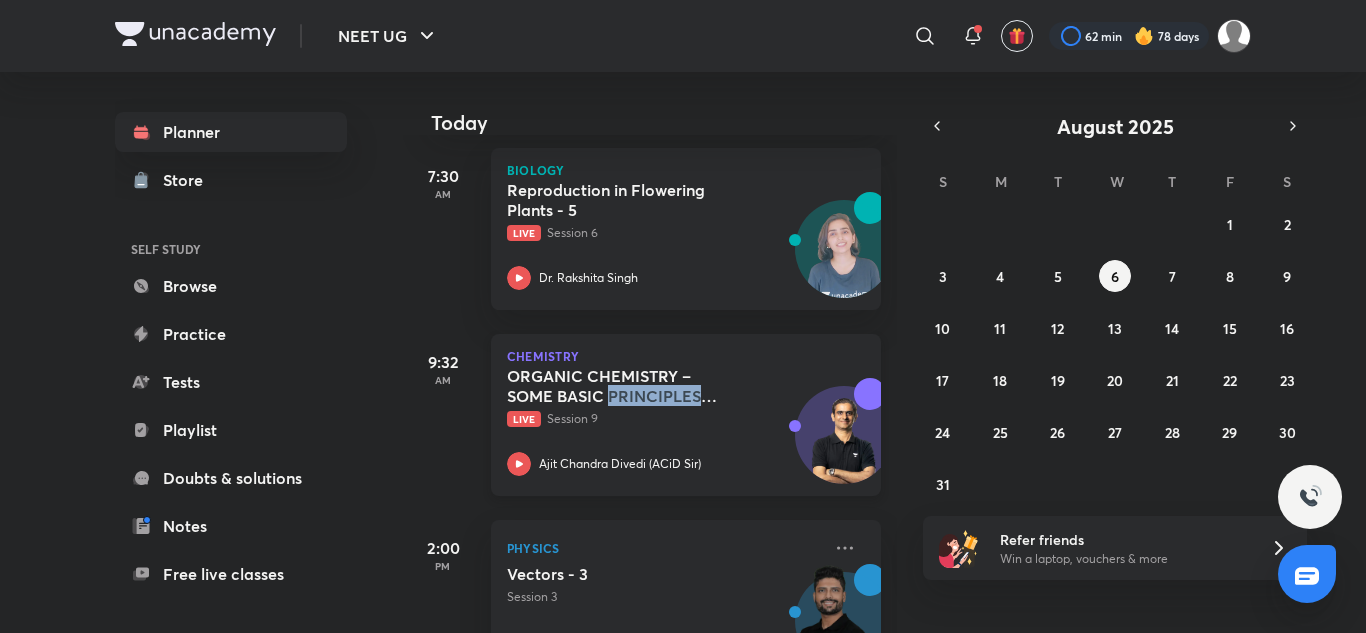 click on "ORGANIC CHEMISTRY – SOME BASIC PRINCIPLES AND TECHNIQUES (IUPAC Nomenclature) - 8" at bounding box center [631, 386] 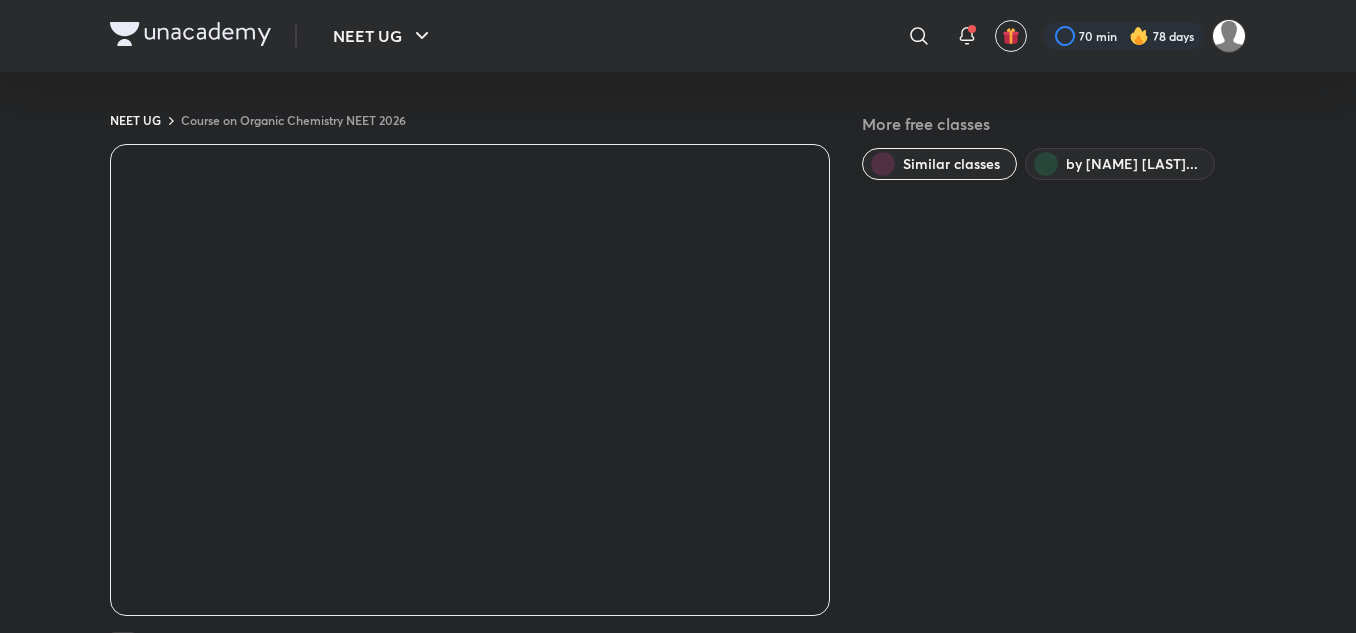 scroll, scrollTop: 0, scrollLeft: 0, axis: both 